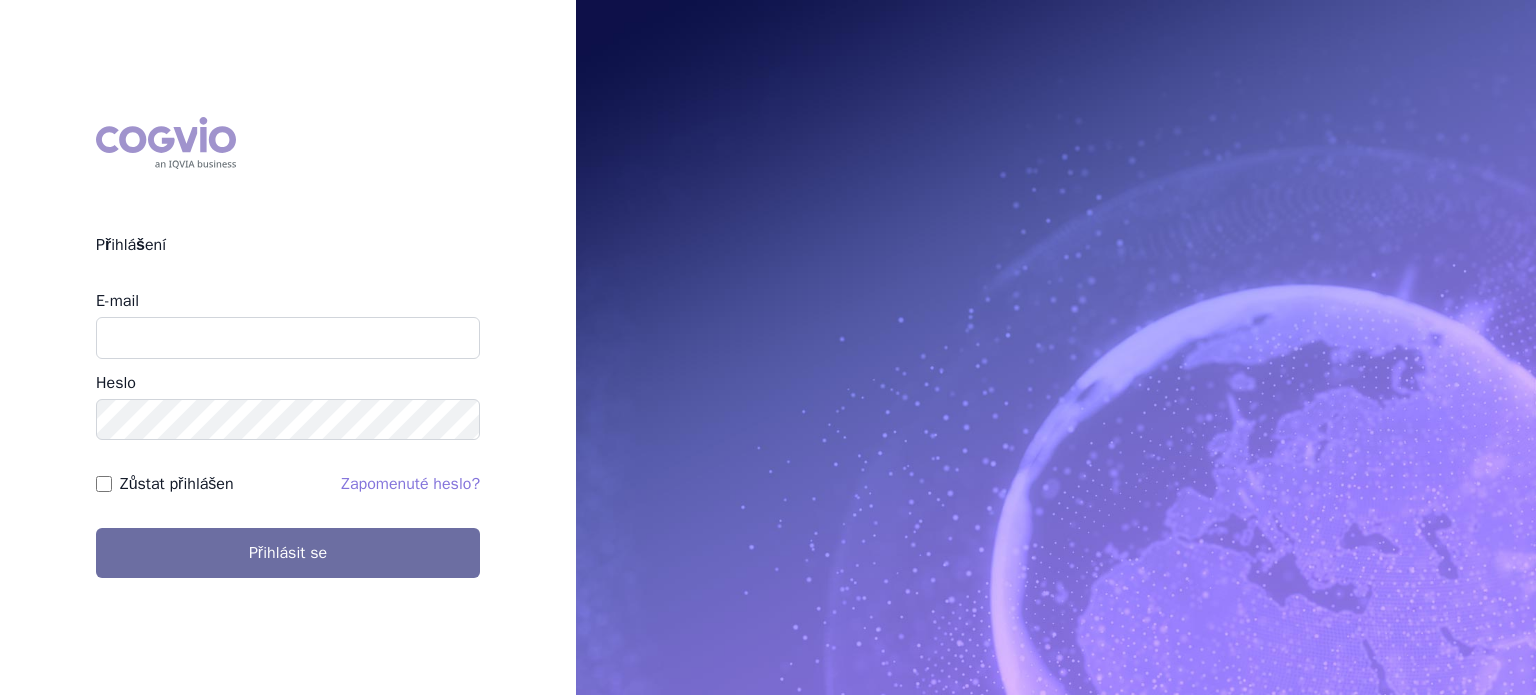 scroll, scrollTop: 0, scrollLeft: 0, axis: both 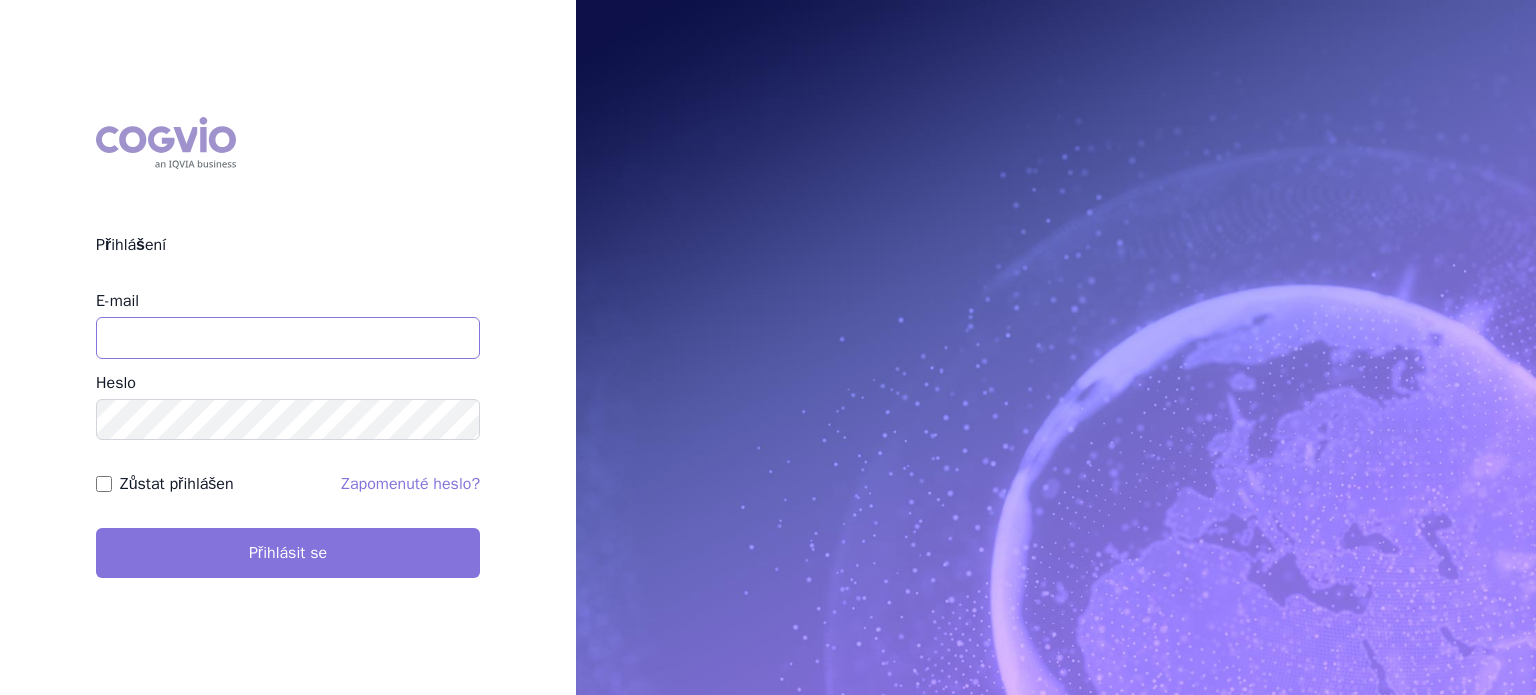 type on "lenkahr@medisonpharma.com" 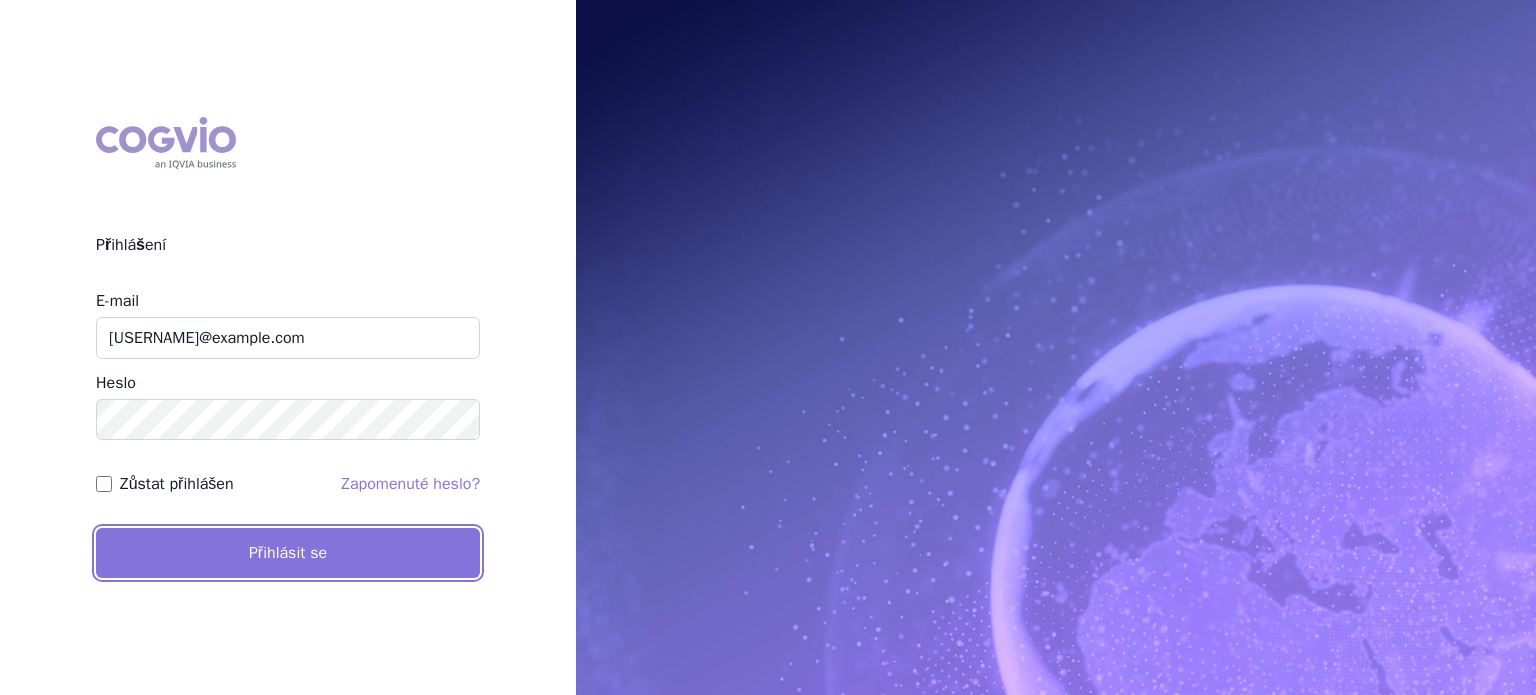 click on "Přihlásit se" at bounding box center [288, 553] 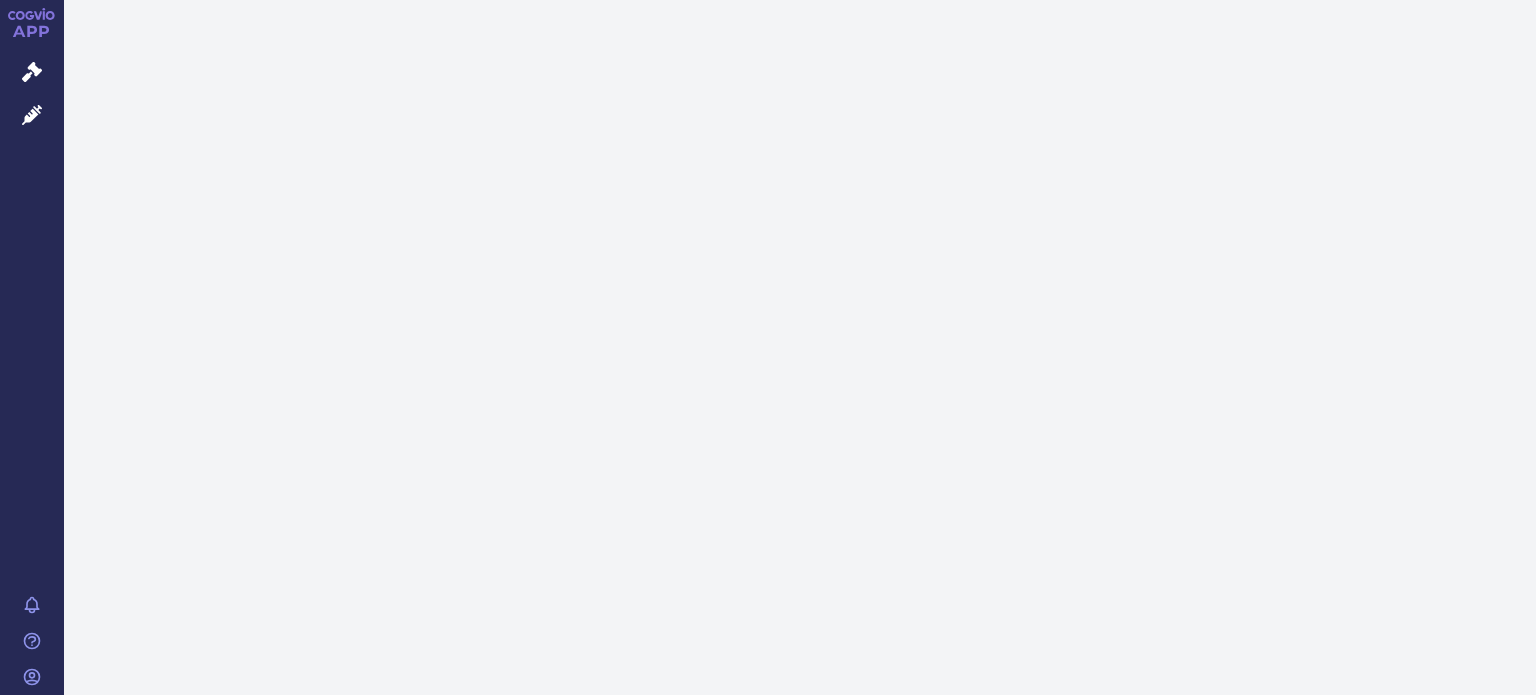 scroll, scrollTop: 0, scrollLeft: 0, axis: both 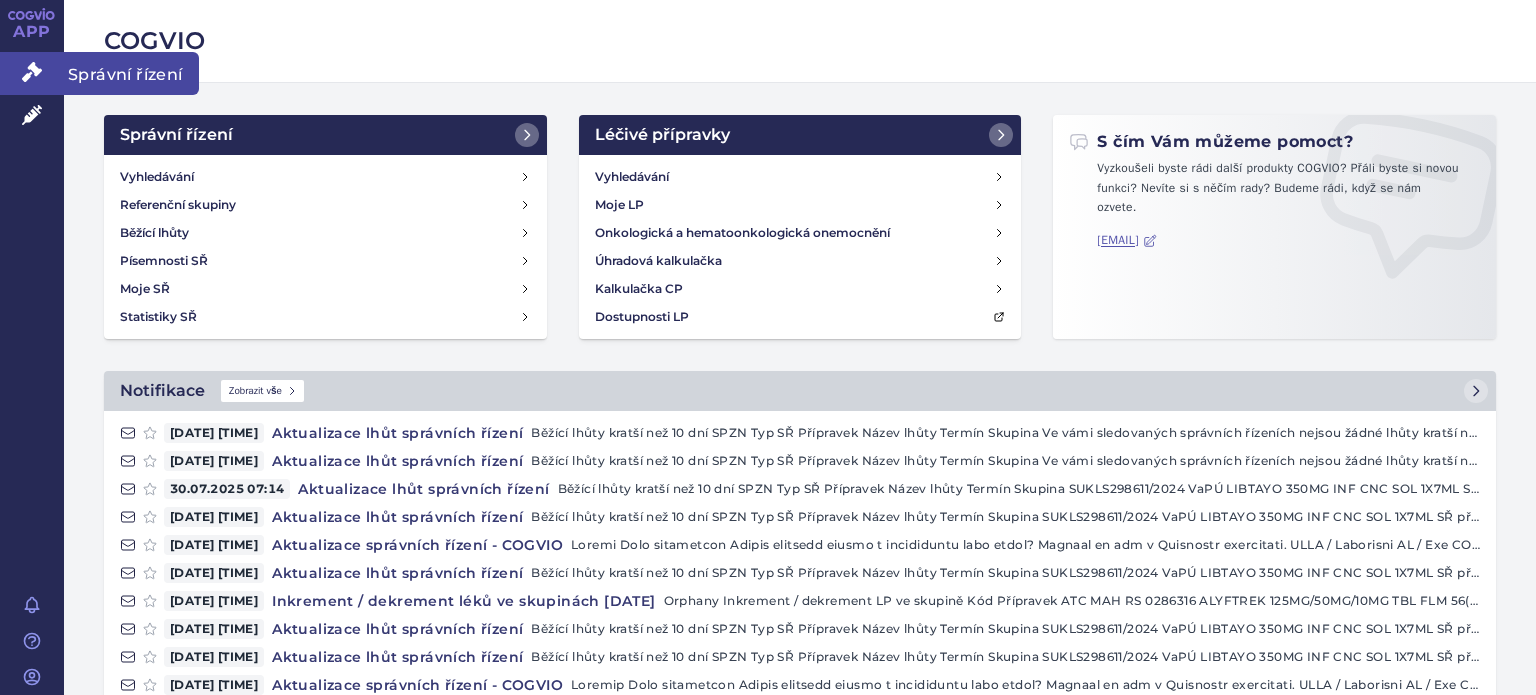 click 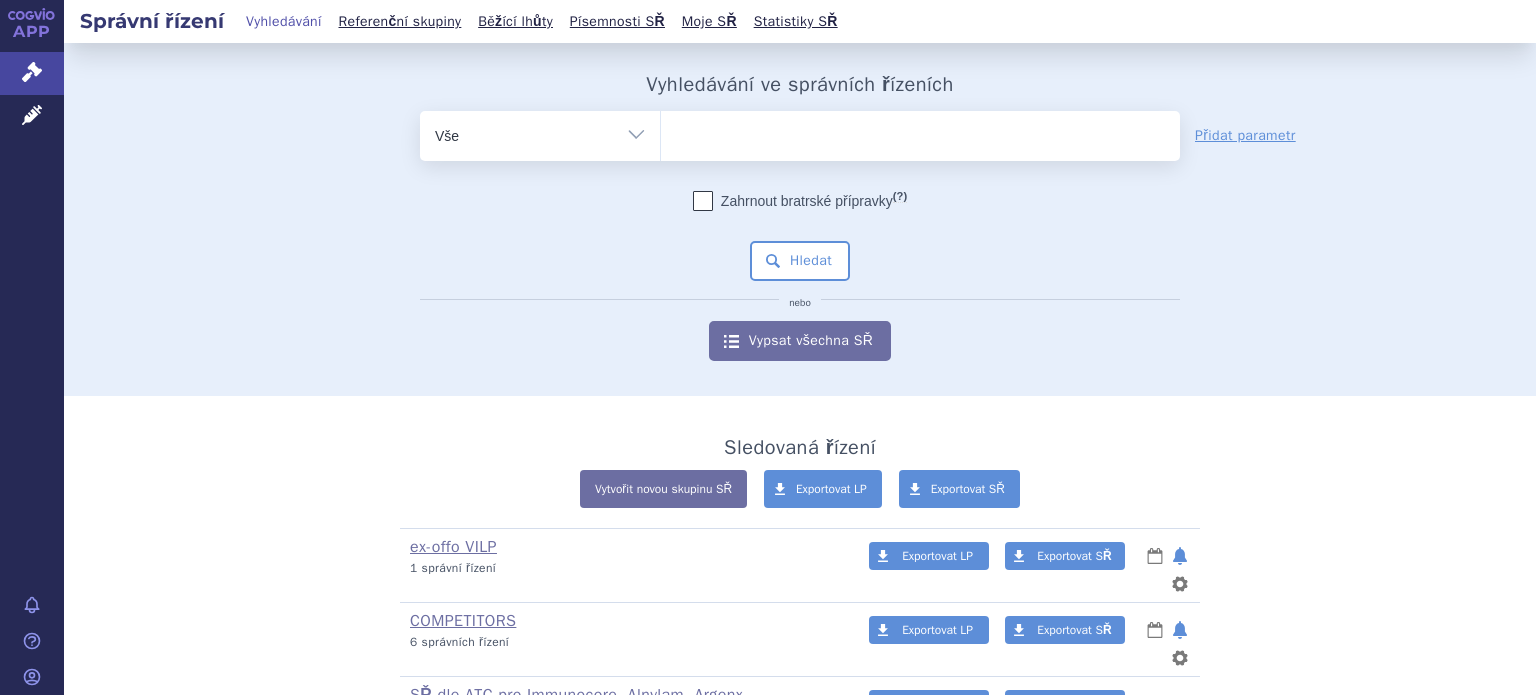 scroll, scrollTop: 0, scrollLeft: 0, axis: both 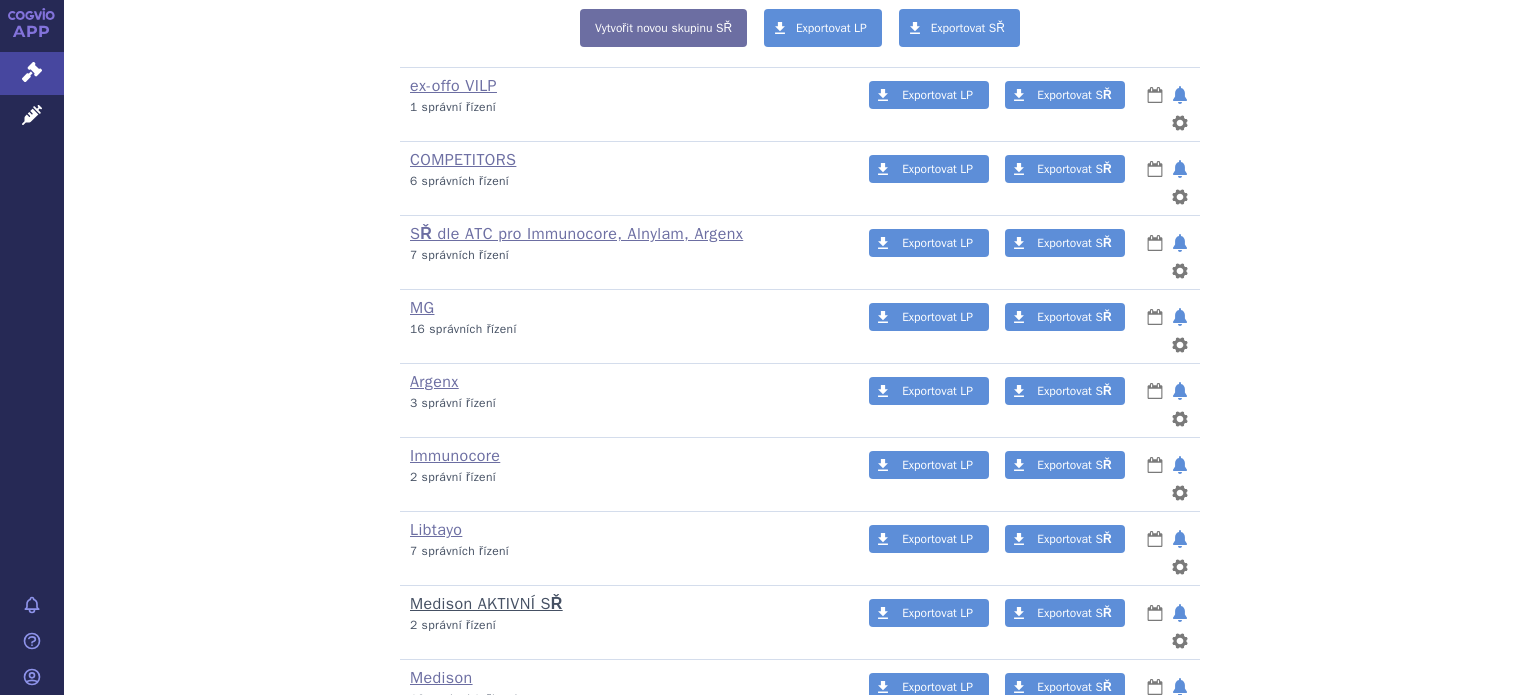 click on "Medison AKTIVNÍ SŘ" at bounding box center [486, 604] 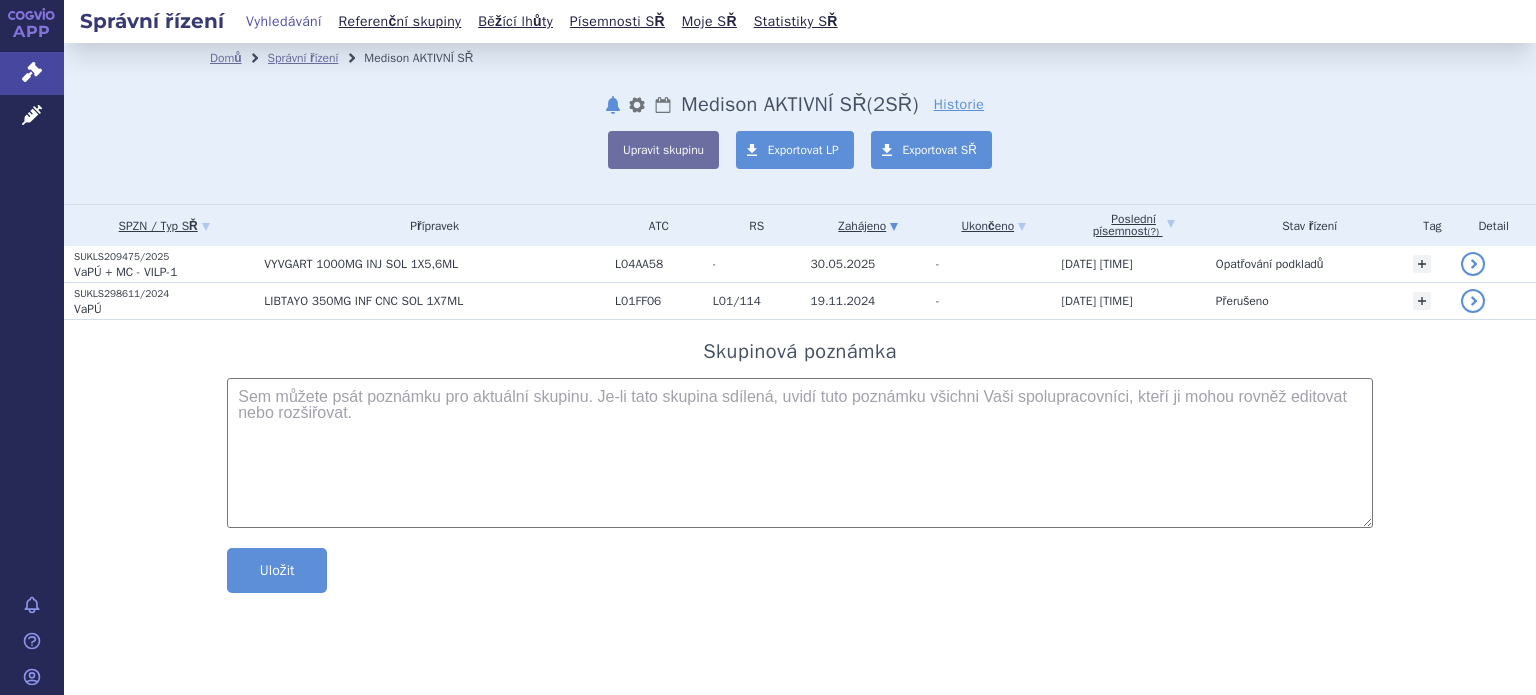 scroll, scrollTop: 0, scrollLeft: 0, axis: both 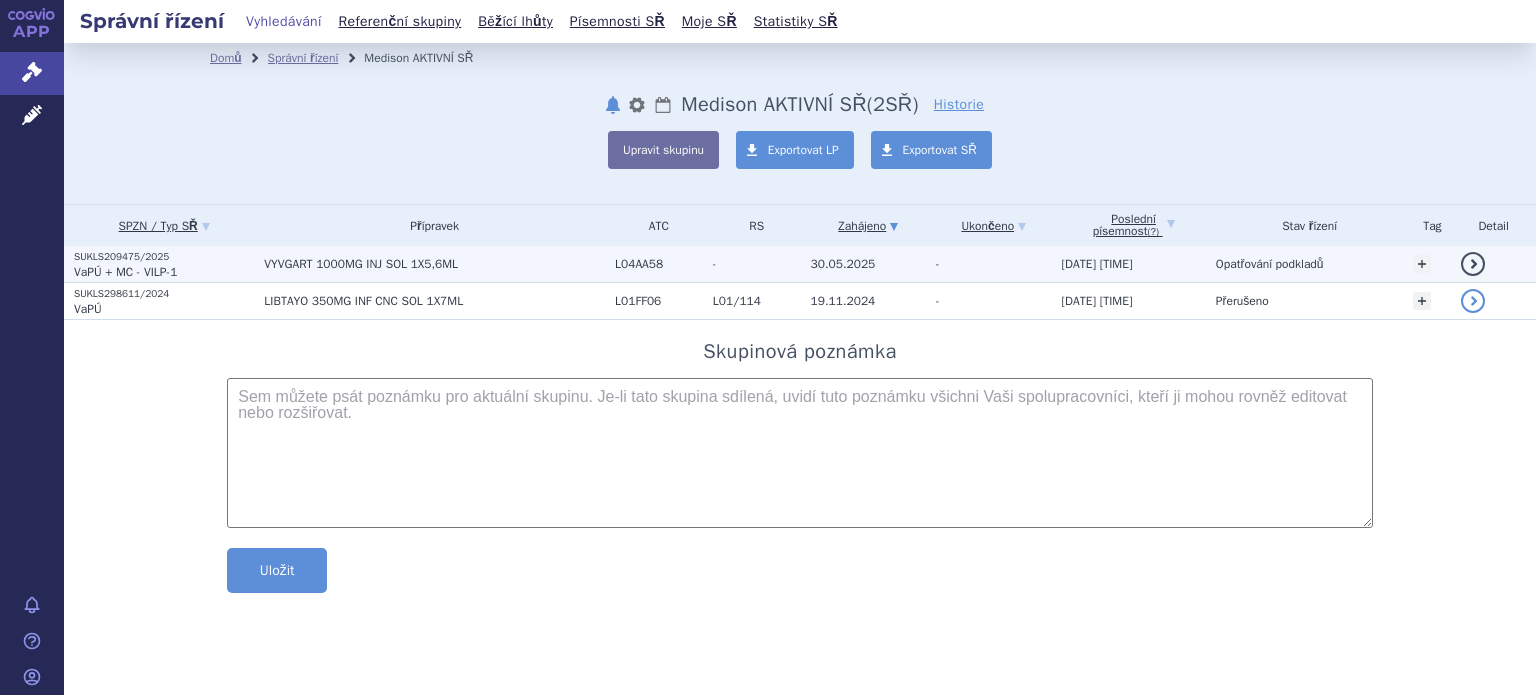 click on "SUKLS209475/2025" at bounding box center (164, 257) 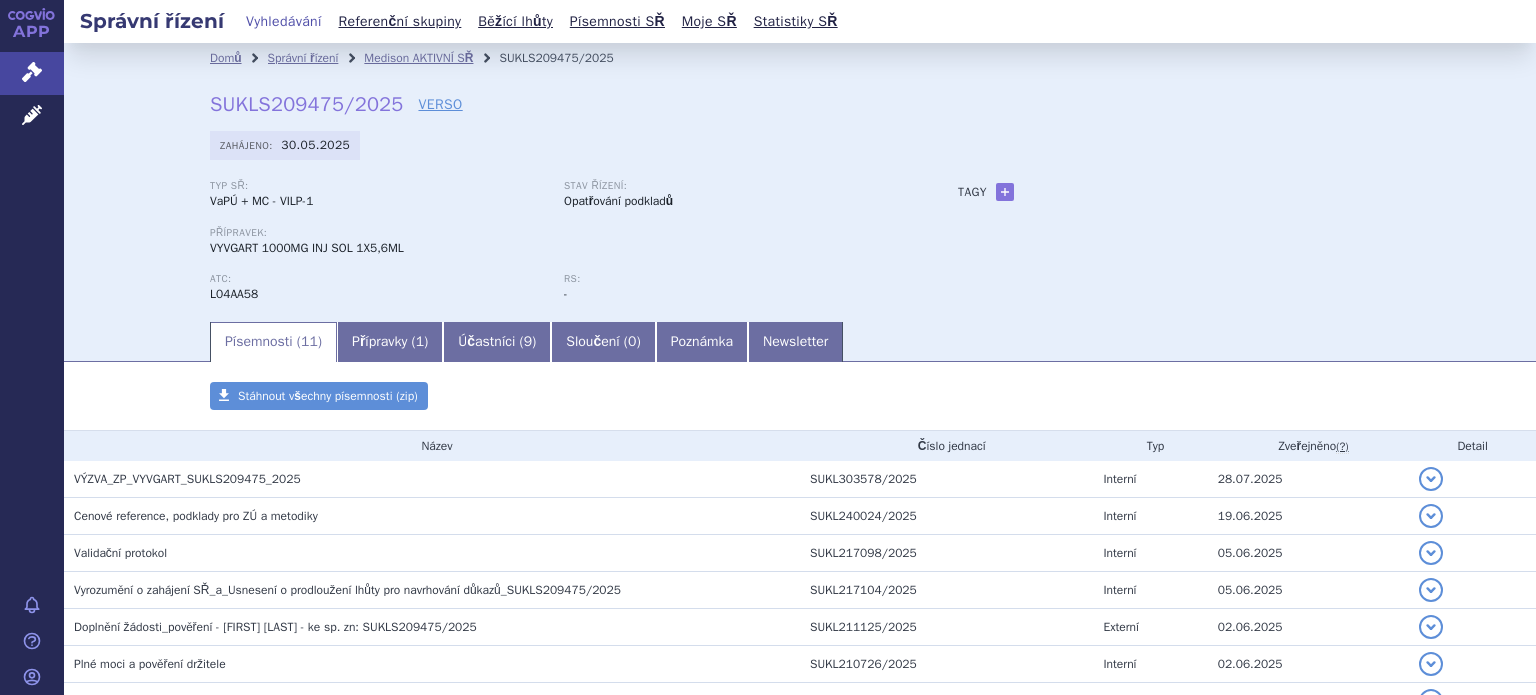 scroll, scrollTop: 0, scrollLeft: 0, axis: both 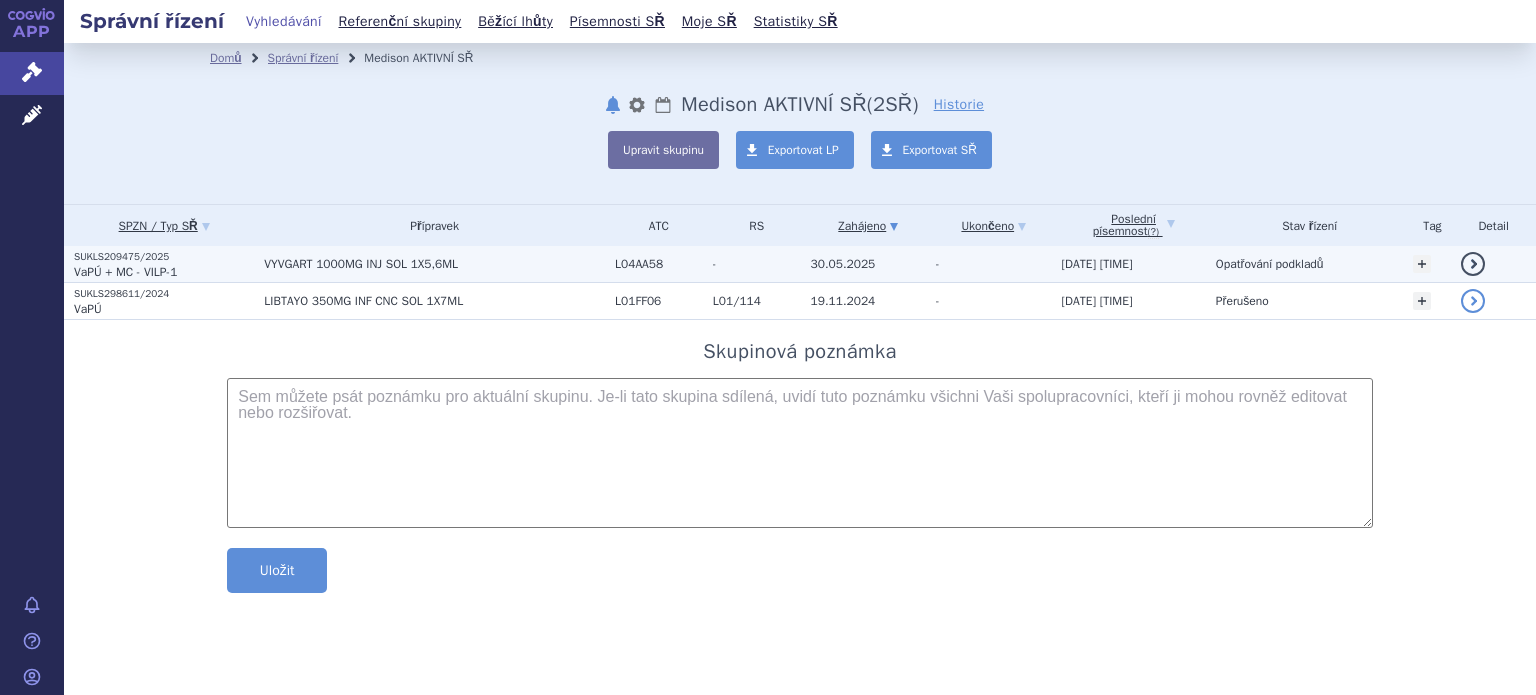 click on "VYVGART 1000MG INJ SOL 1X5,6ML" at bounding box center (434, 264) 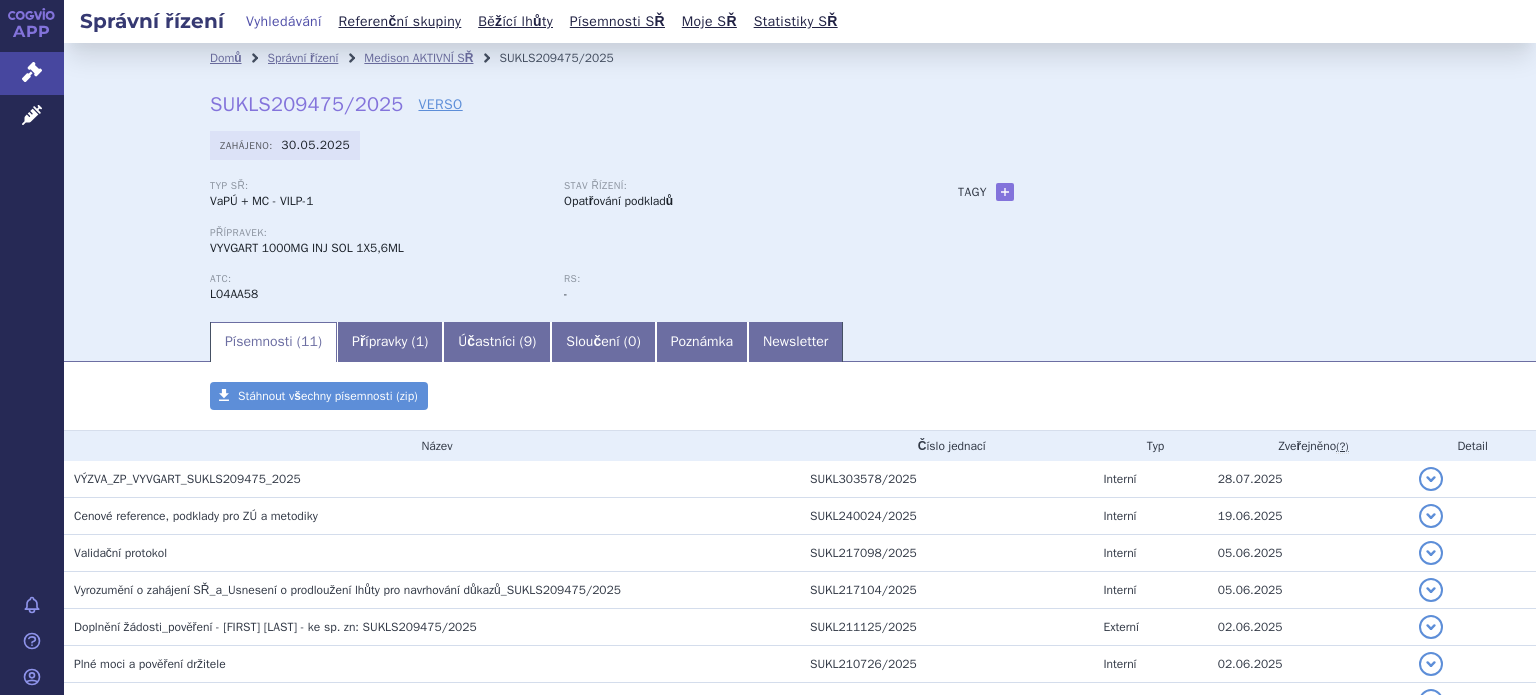 scroll, scrollTop: 0, scrollLeft: 0, axis: both 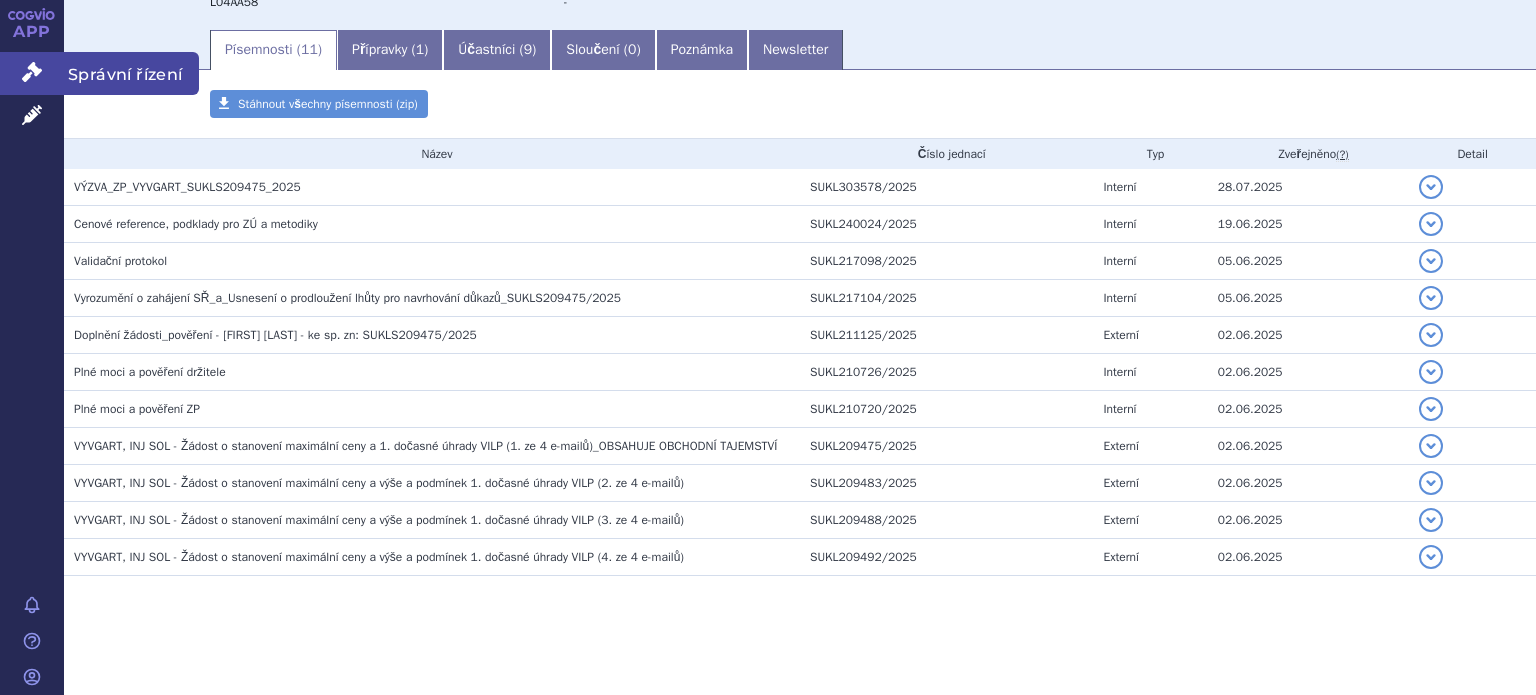 click 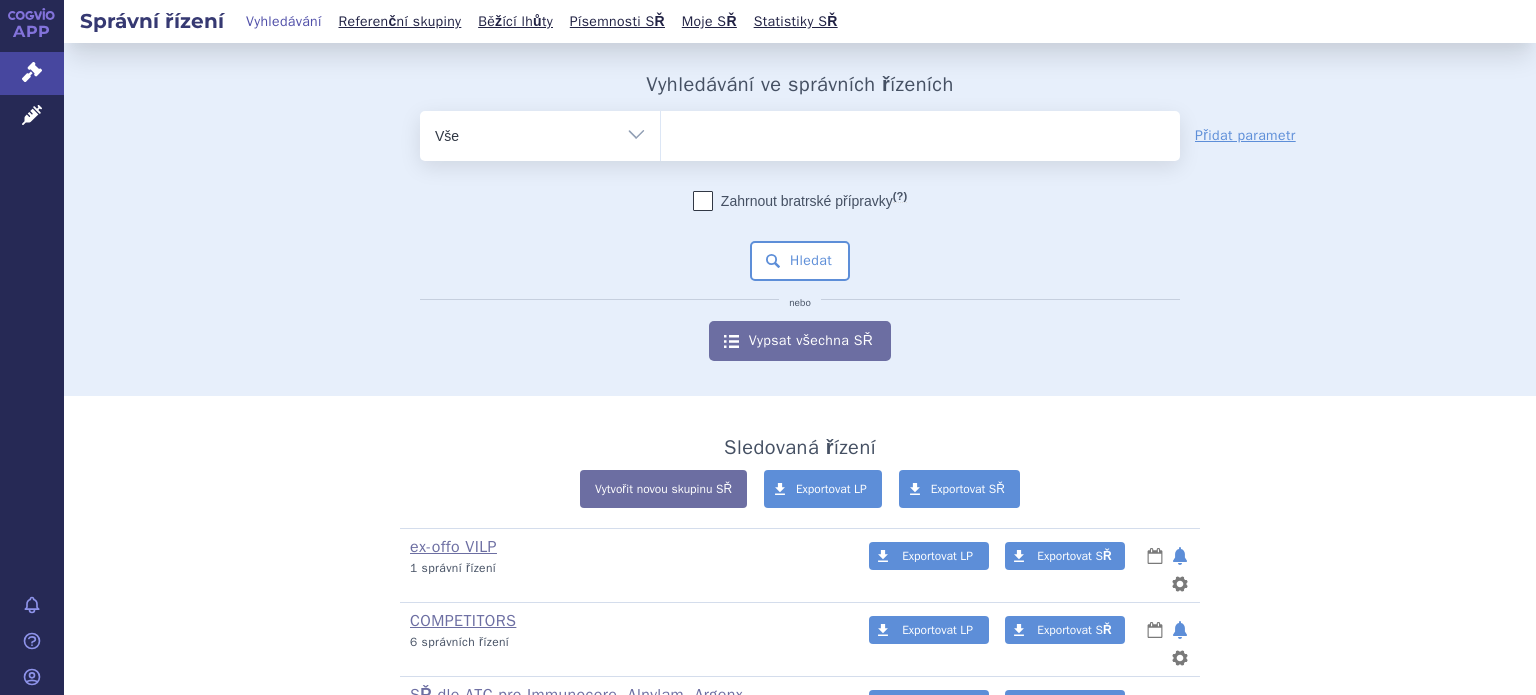 scroll, scrollTop: 0, scrollLeft: 0, axis: both 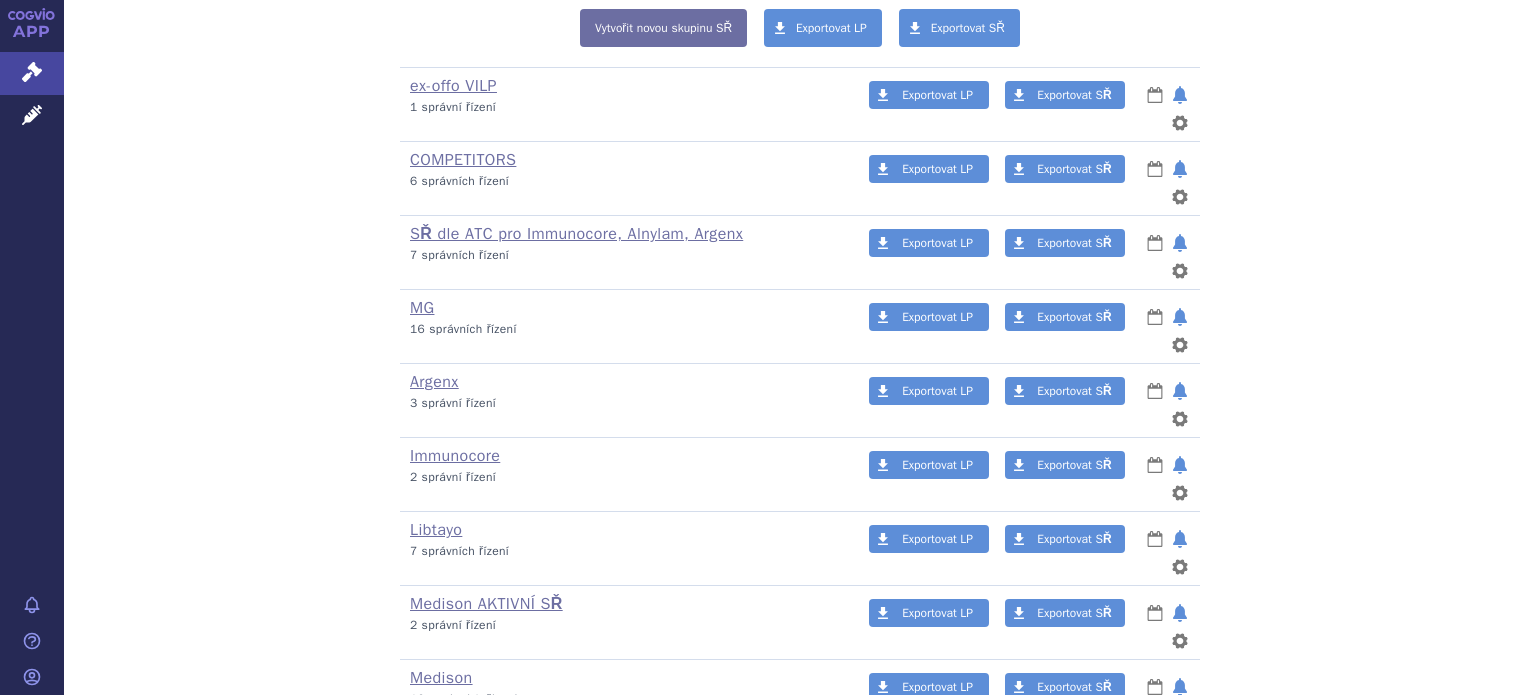 click on "Medison AKTIVNÍ SŘ" at bounding box center [486, 604] 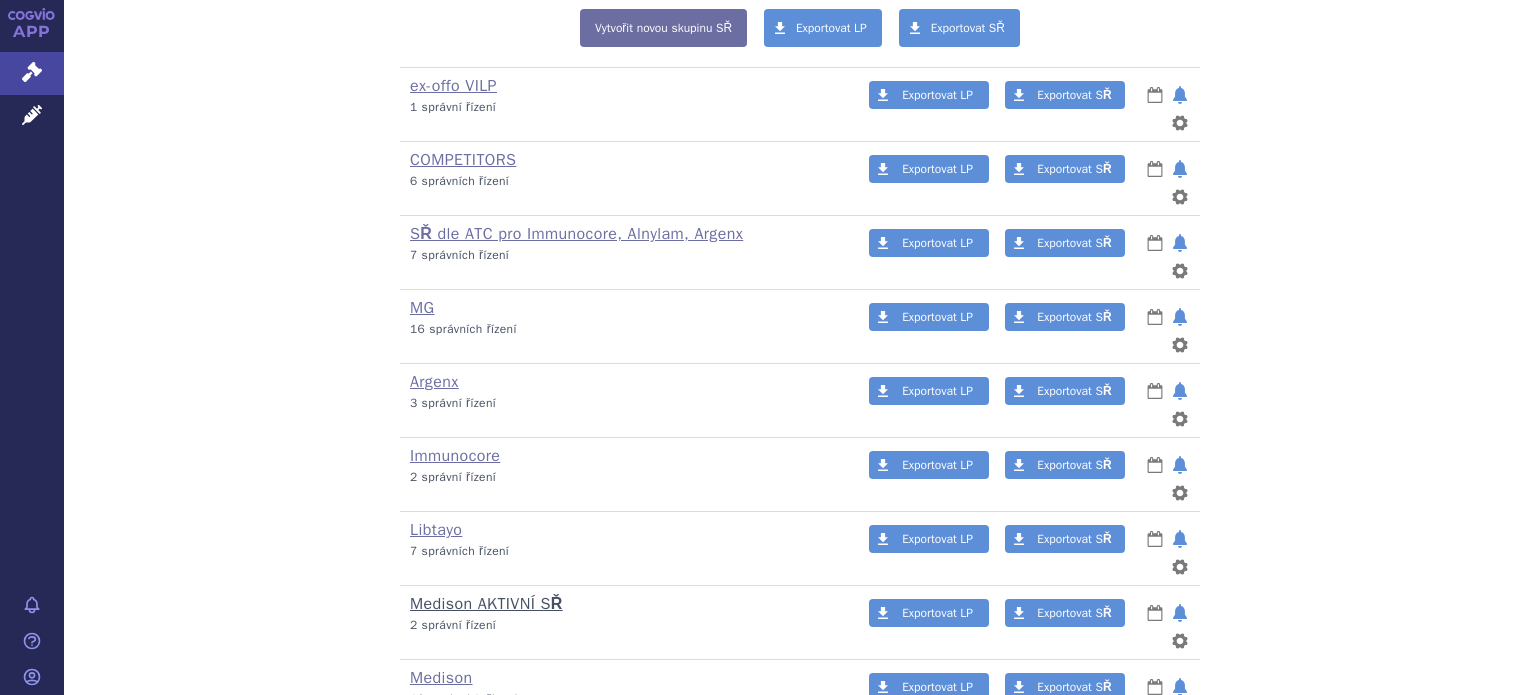 click on "Medison AKTIVNÍ SŘ" at bounding box center [486, 604] 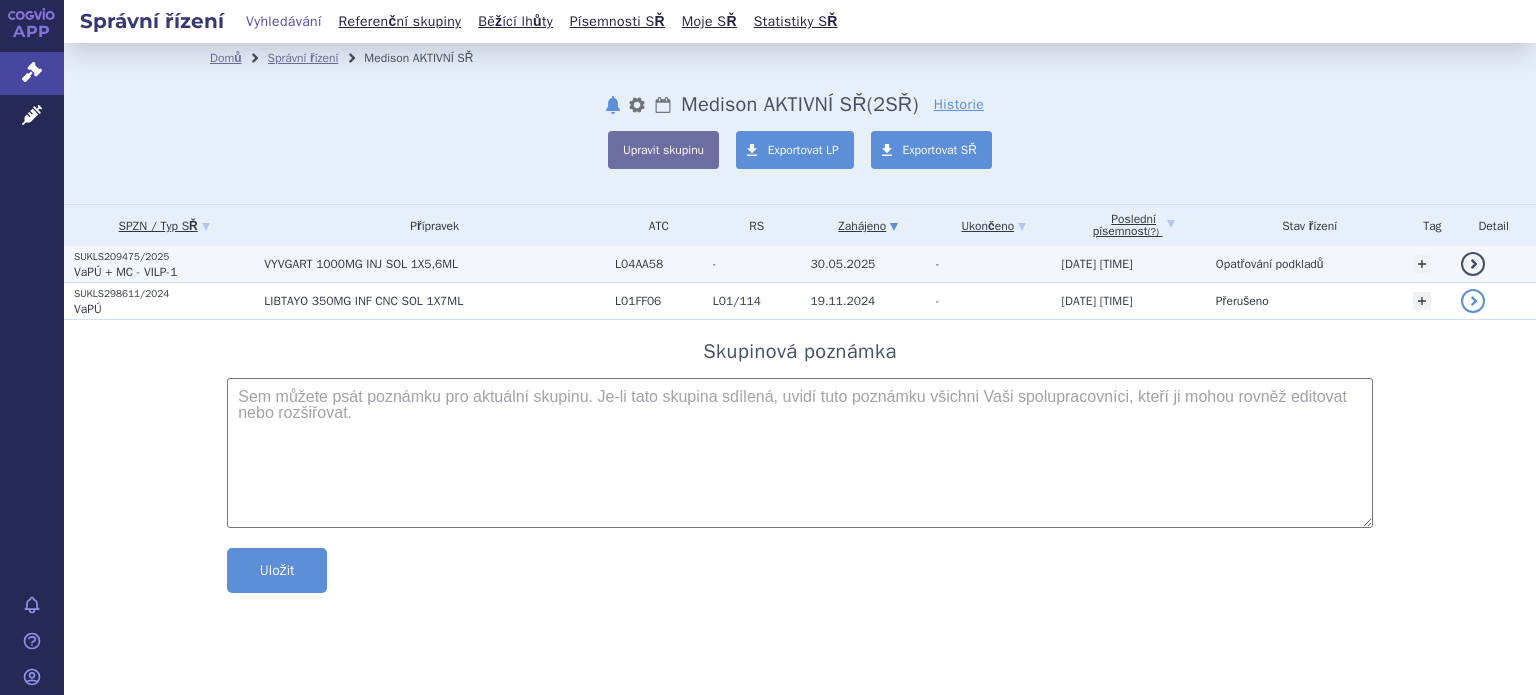 scroll, scrollTop: 0, scrollLeft: 0, axis: both 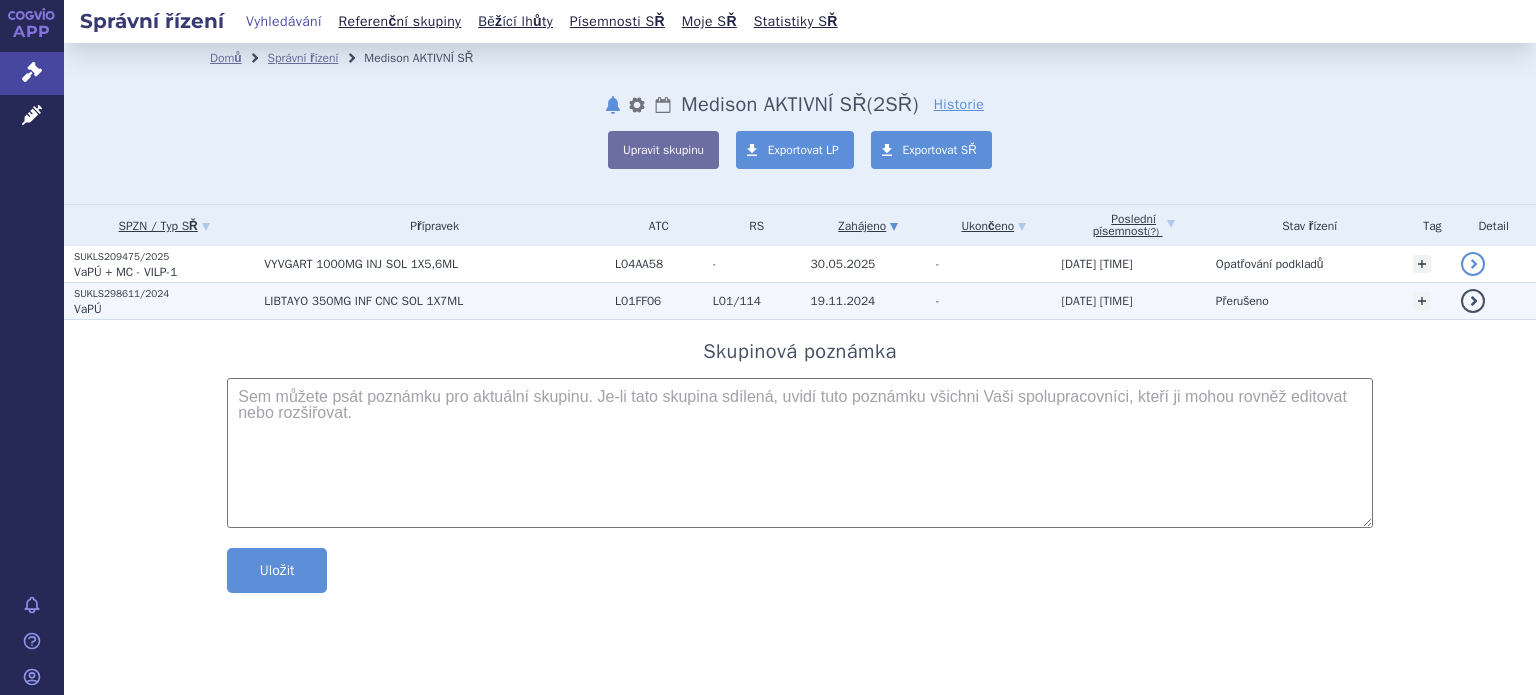 click on "SUKLS298611/2024" at bounding box center [164, 294] 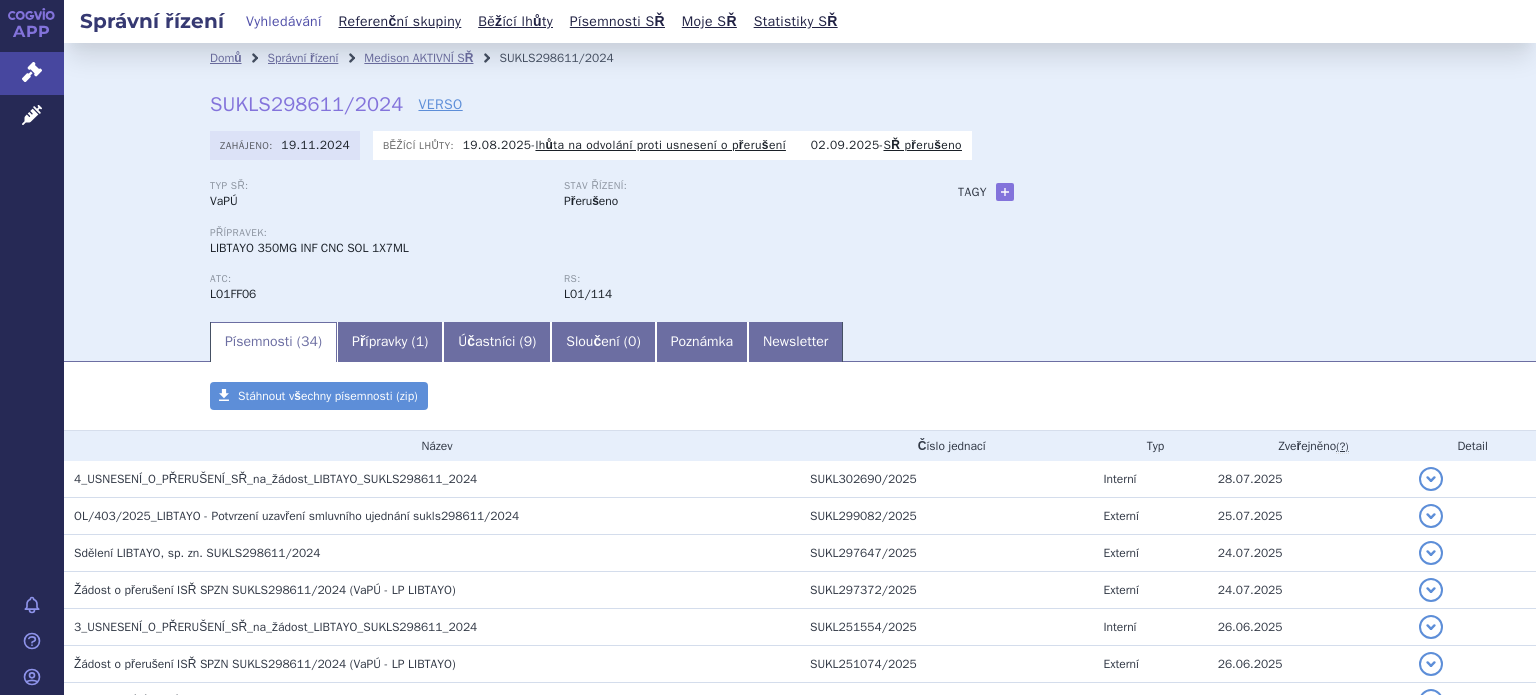 scroll, scrollTop: 0, scrollLeft: 0, axis: both 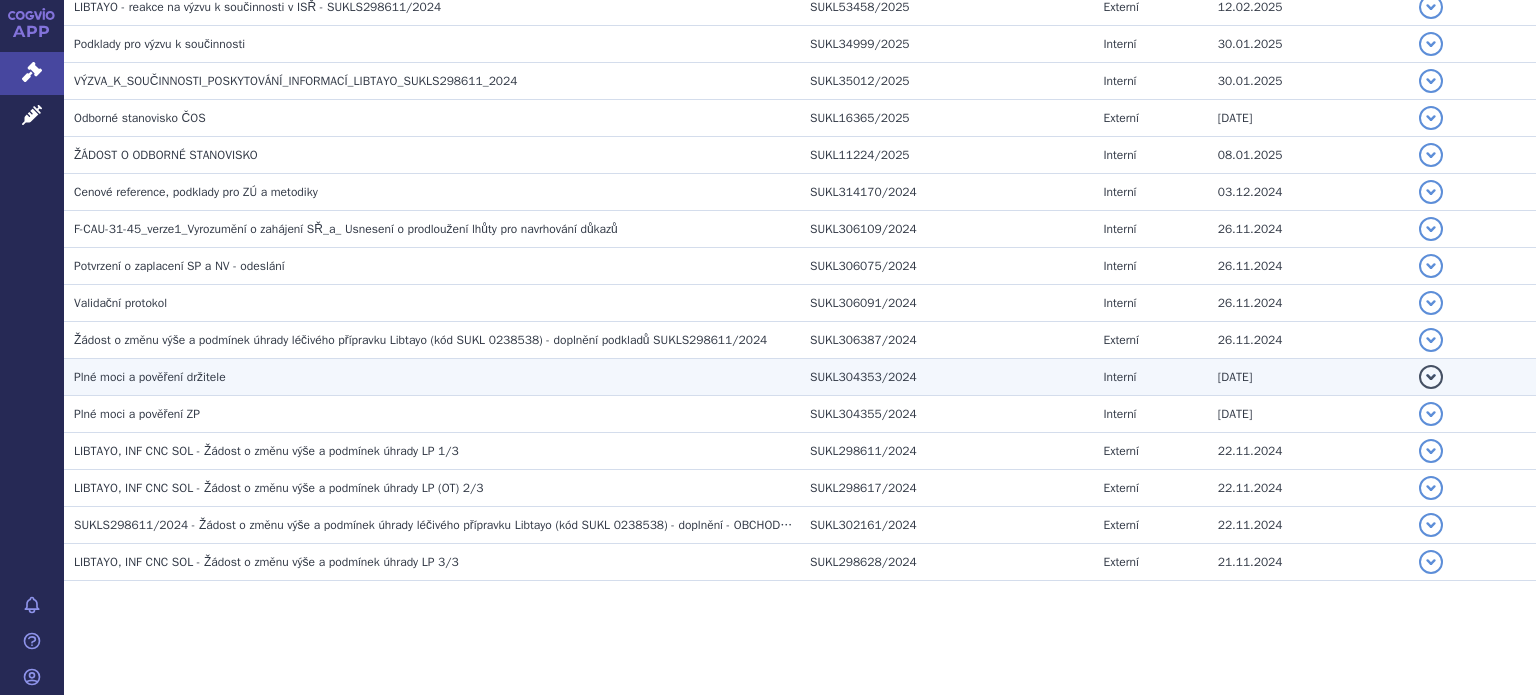 click on "Plné moci a pověření držitele" at bounding box center (150, 377) 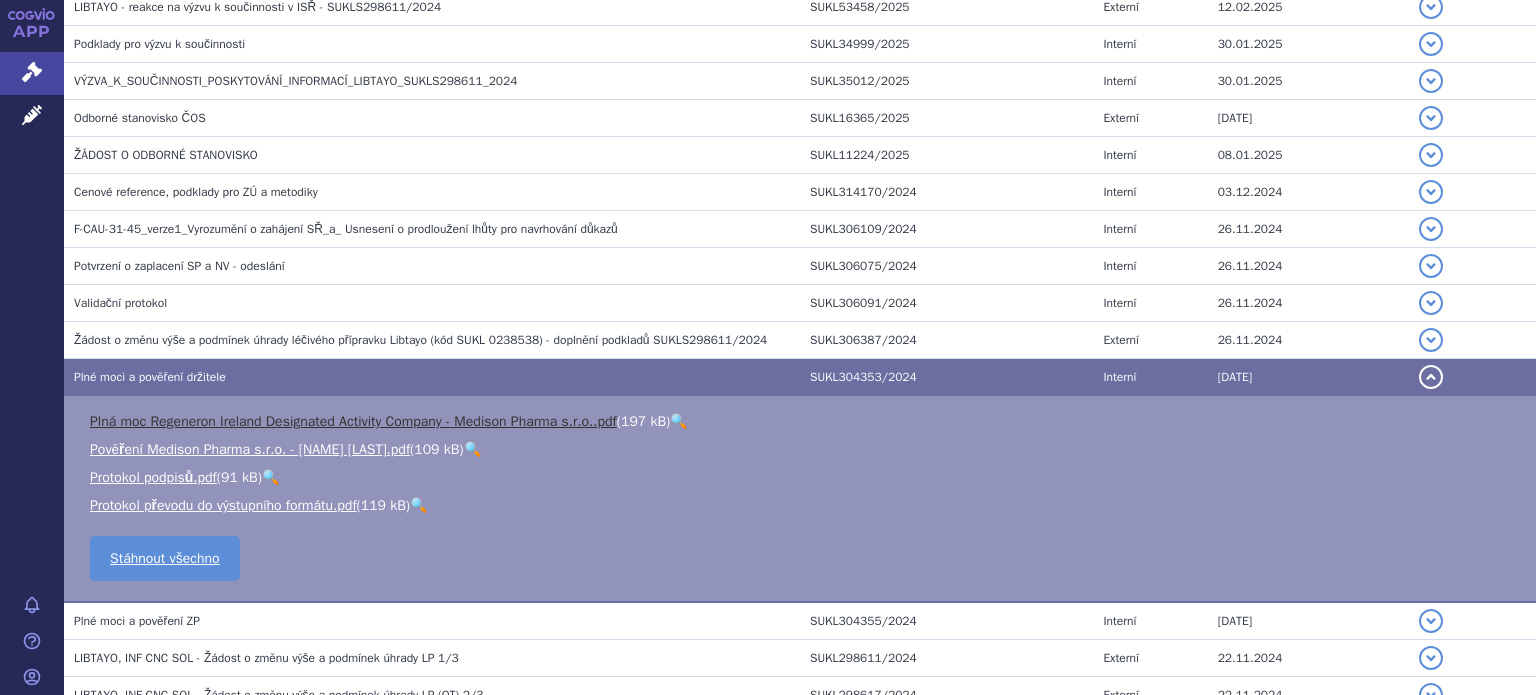 click on "Plná moc Regeneron Ireland Designated Activity Company - Medison Pharma s.r.o..pdf" at bounding box center (353, 421) 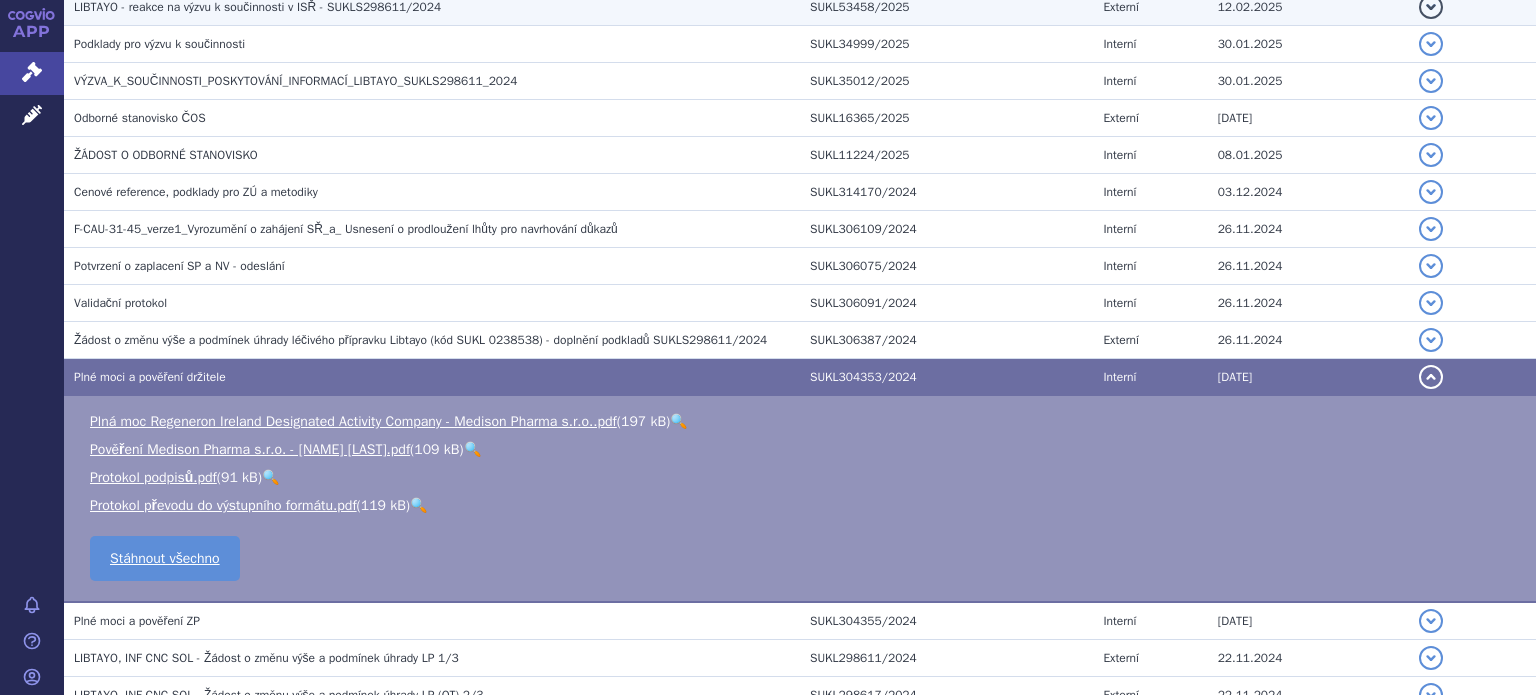 scroll, scrollTop: 1218, scrollLeft: 0, axis: vertical 